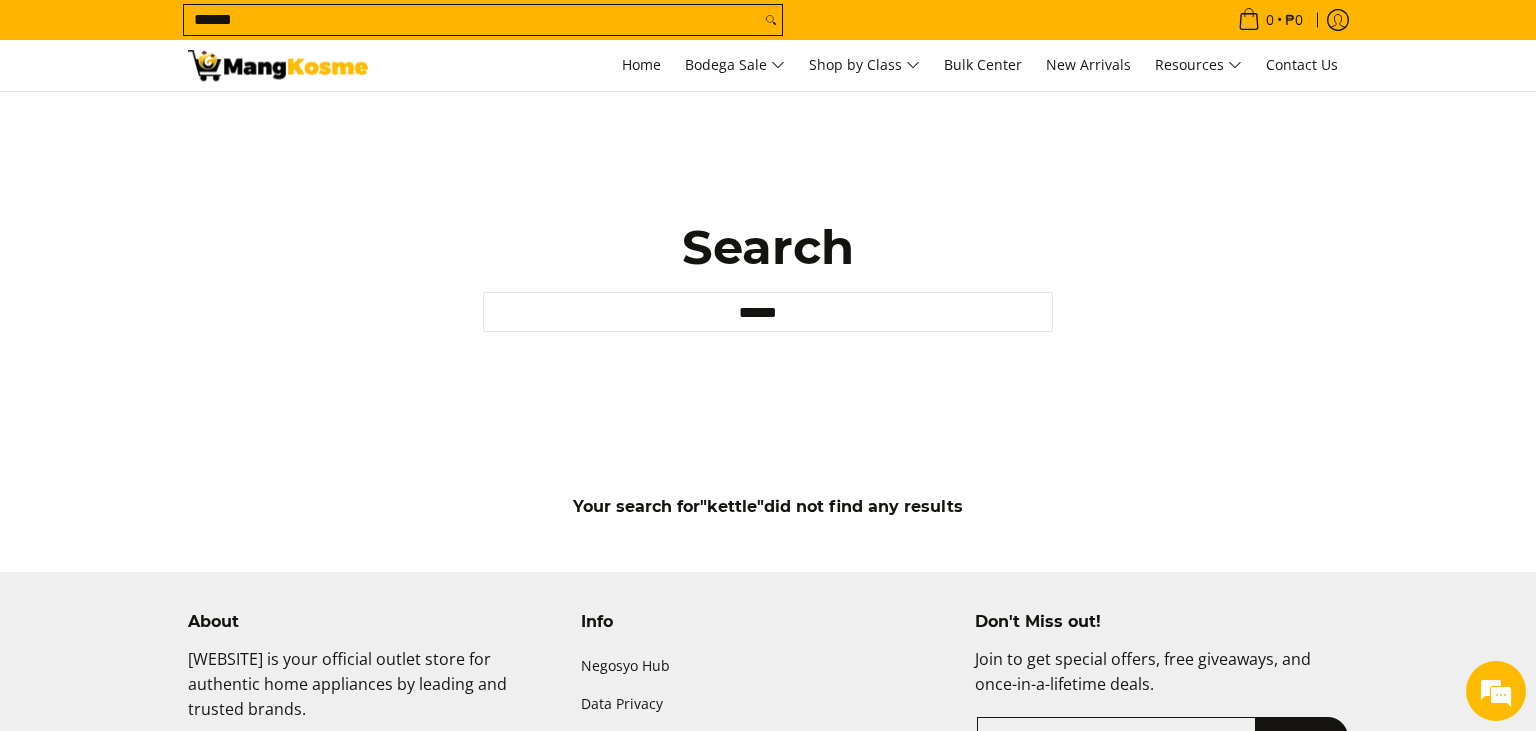 scroll, scrollTop: 0, scrollLeft: 0, axis: both 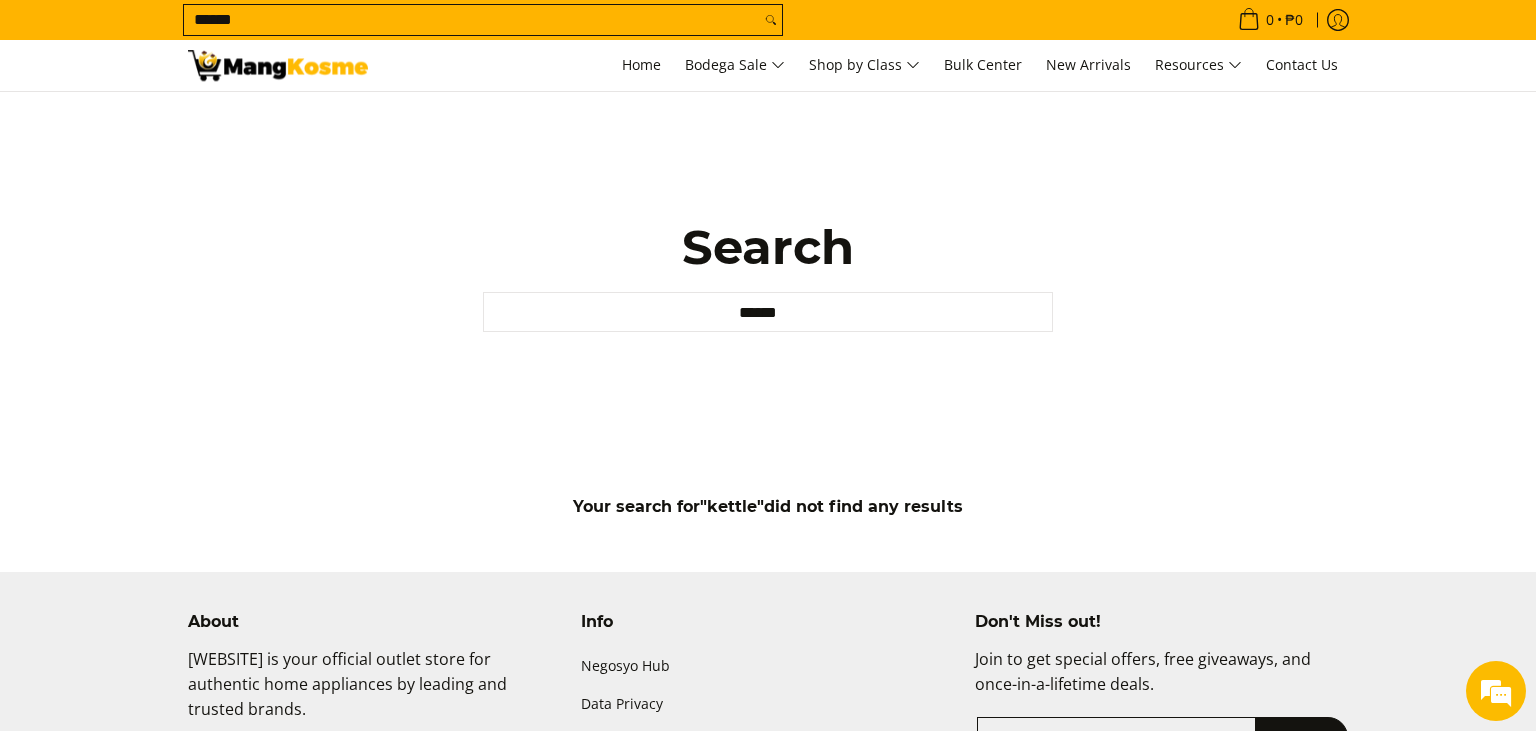 click on "******" at bounding box center (472, 20) 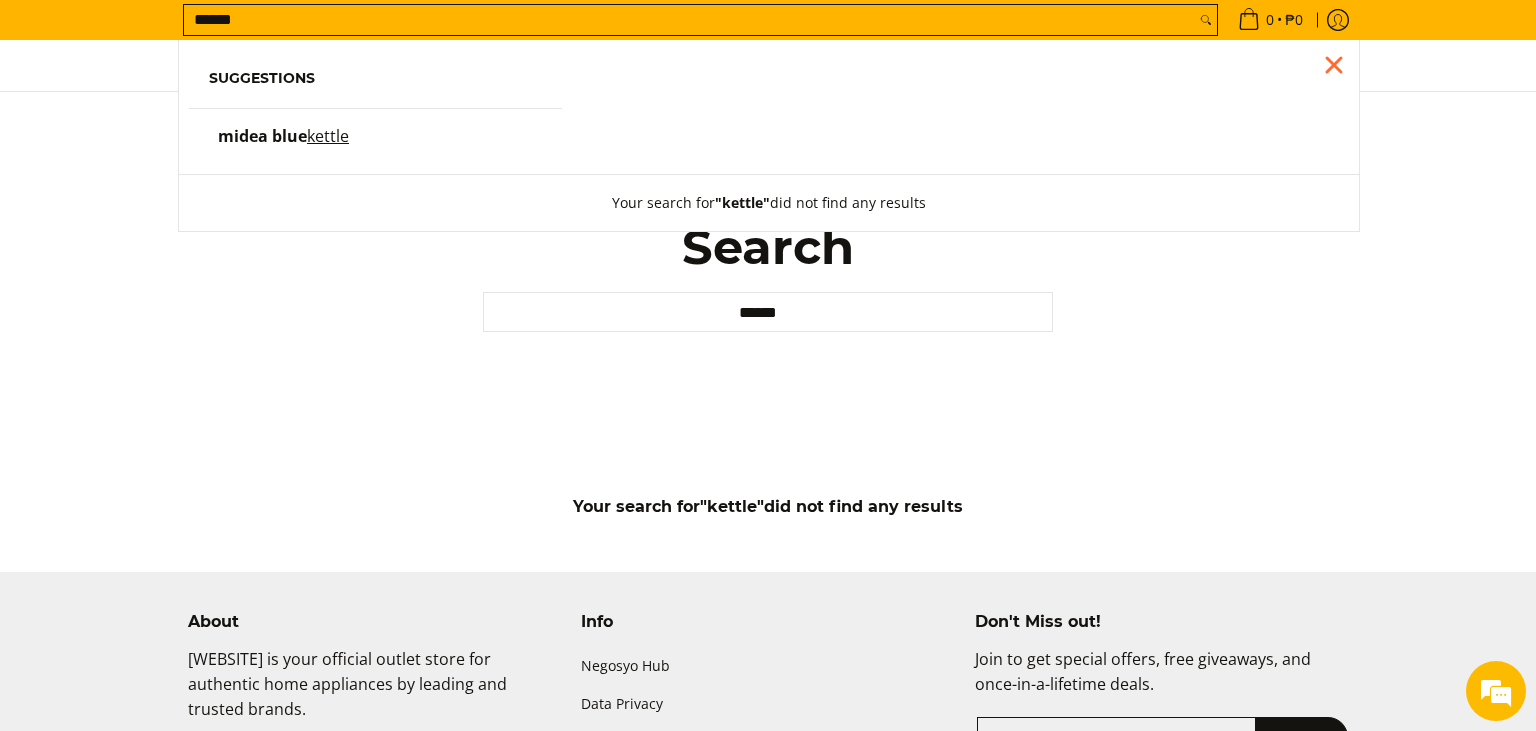 click at bounding box center [1206, 20] 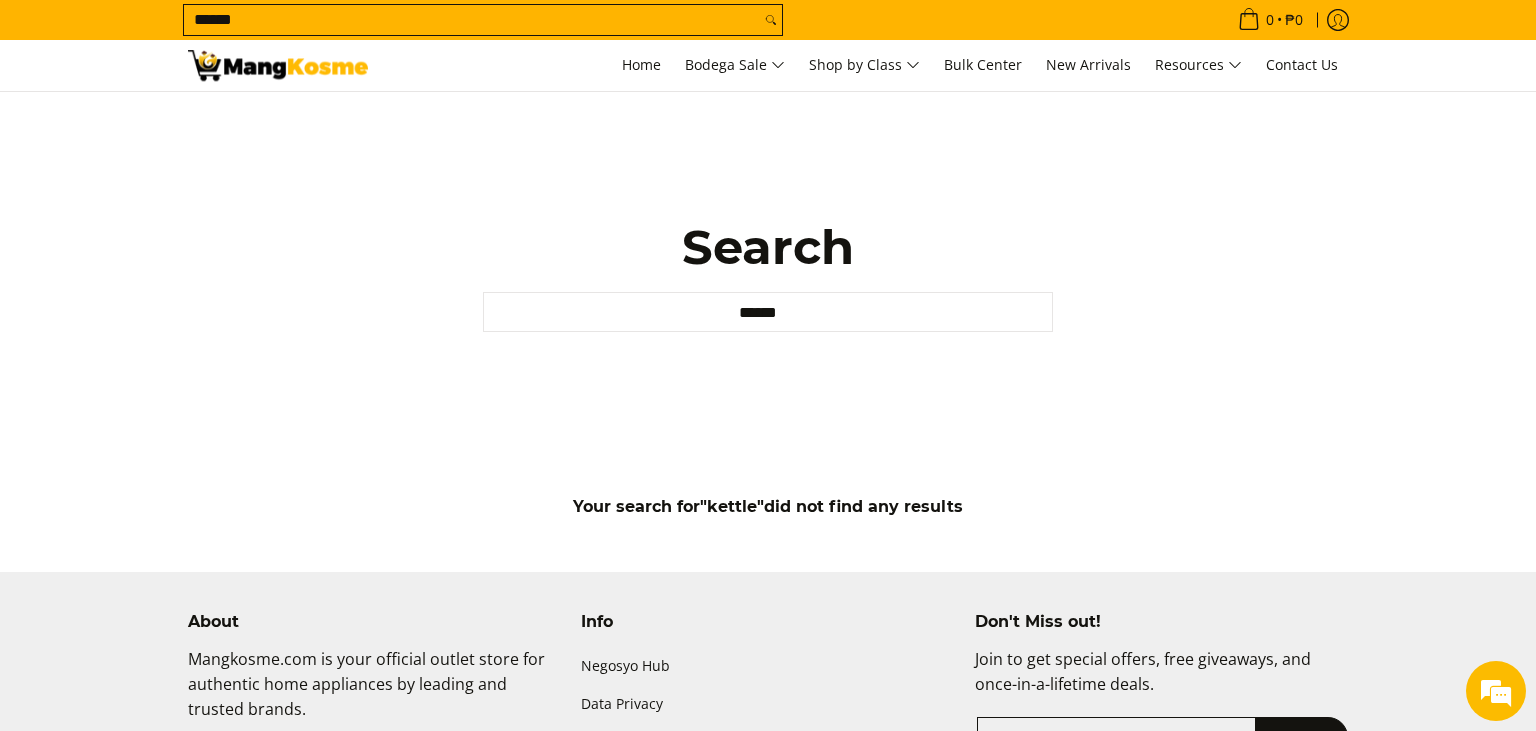 click on "Search...
******" at bounding box center [483, 20] 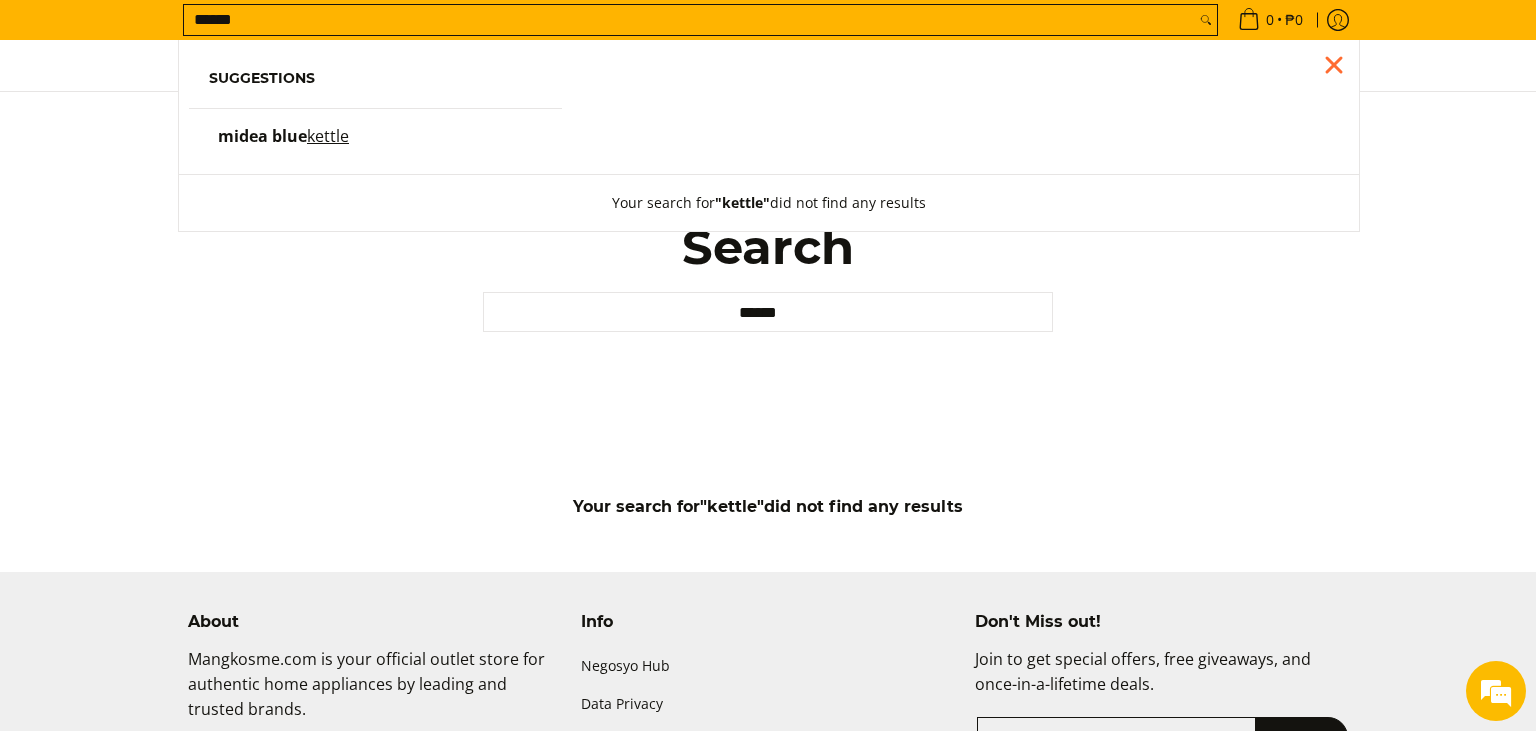 click on "midea blue" at bounding box center [262, 136] 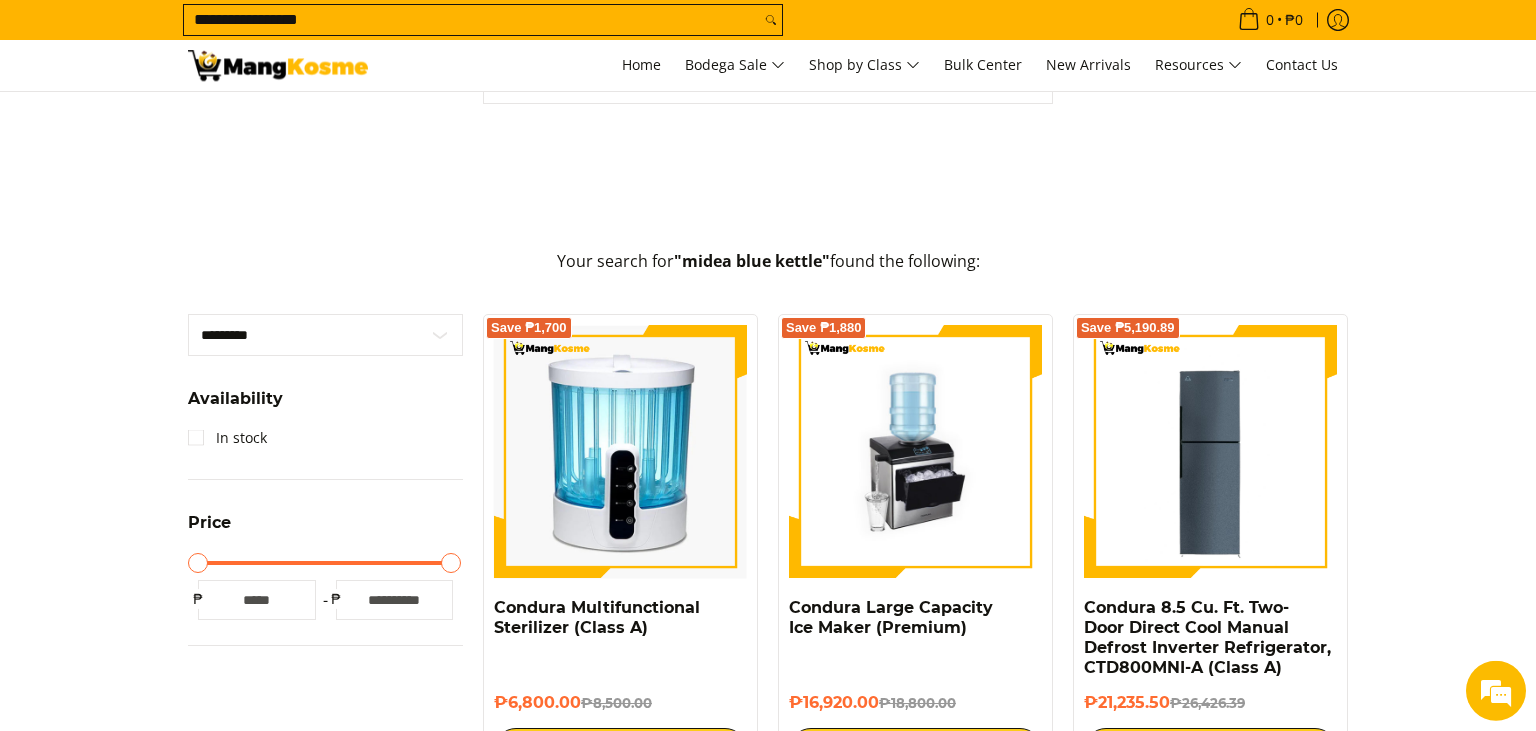 scroll, scrollTop: 0, scrollLeft: 0, axis: both 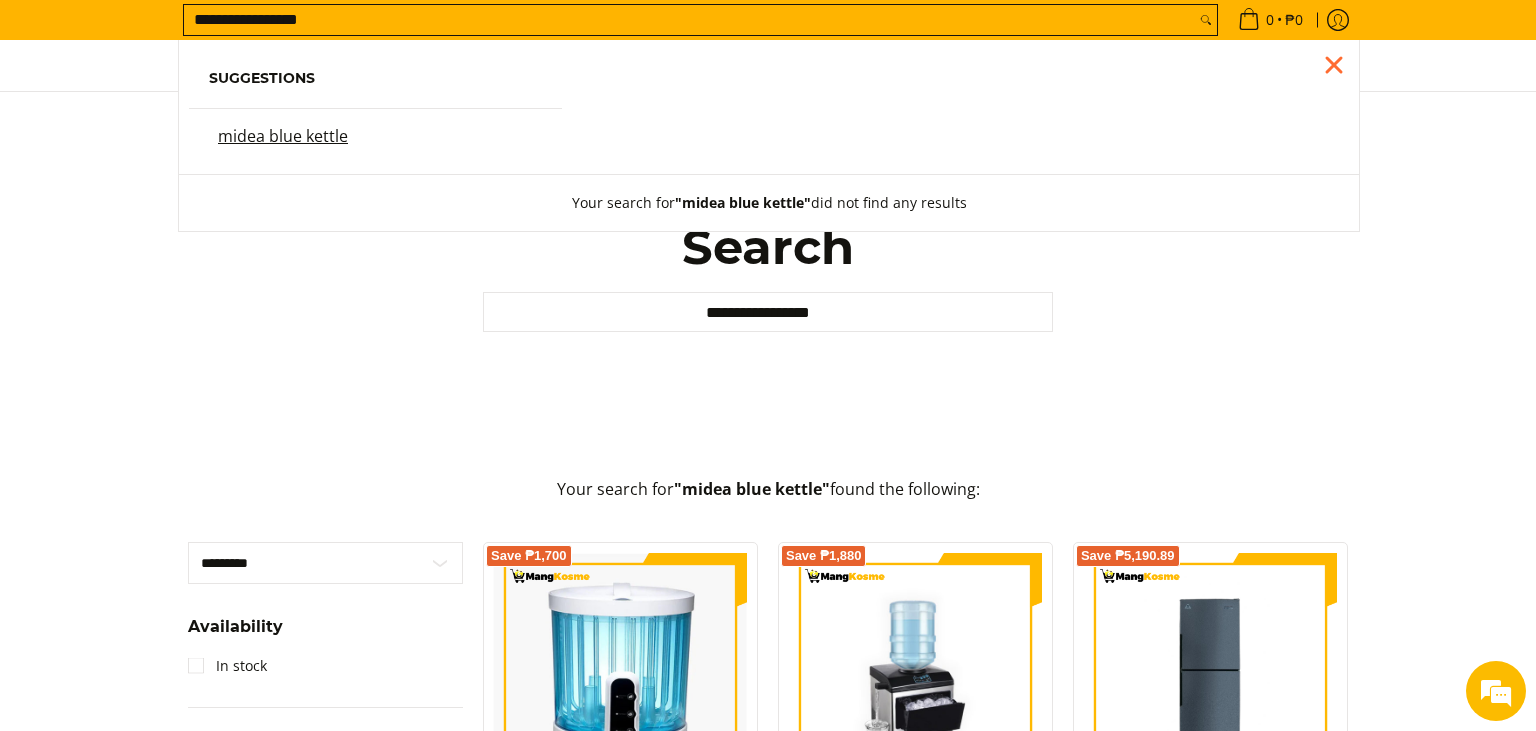 drag, startPoint x: 283, startPoint y: 25, endPoint x: 105, endPoint y: 21, distance: 178.04494 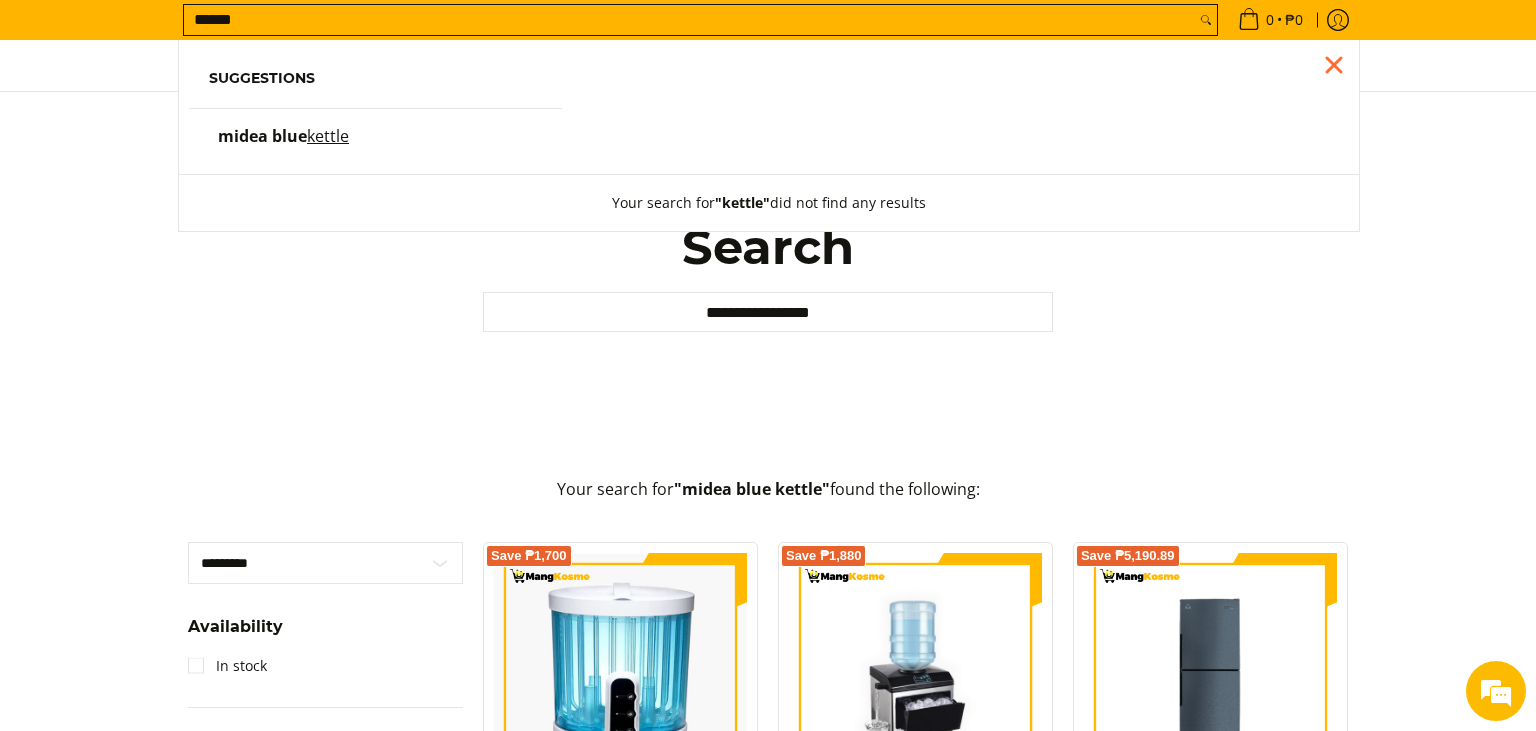 type on "******" 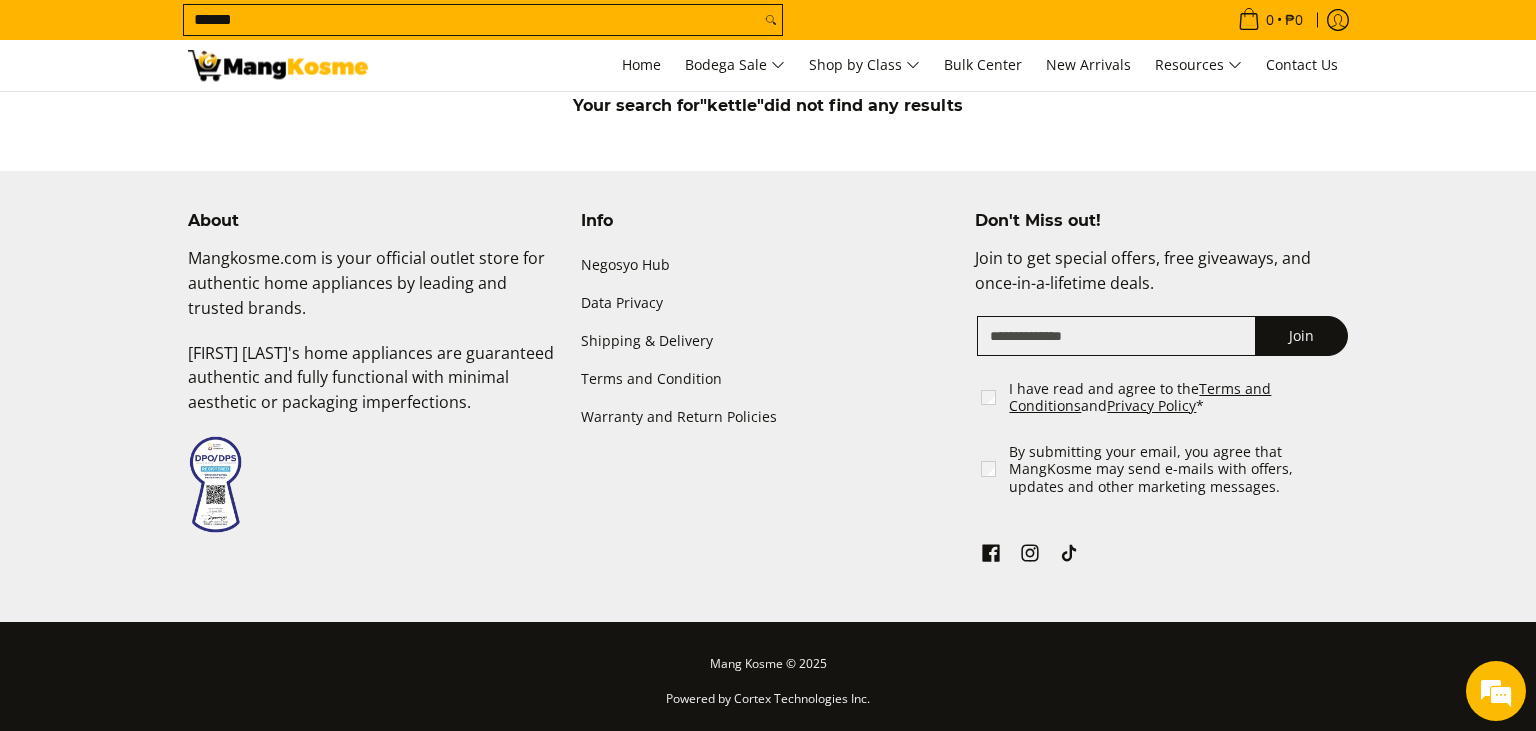scroll, scrollTop: 0, scrollLeft: 0, axis: both 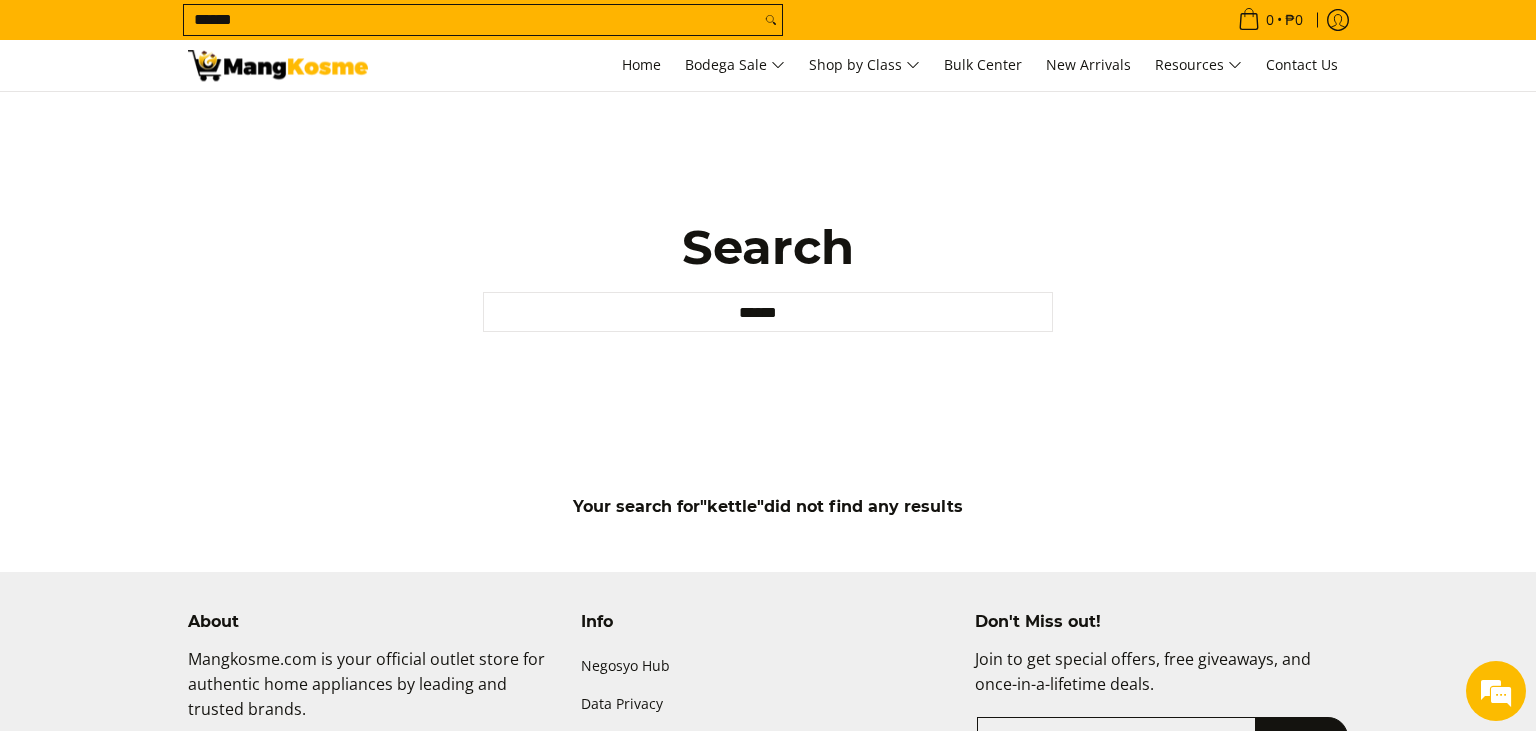 click on "******" at bounding box center (472, 20) 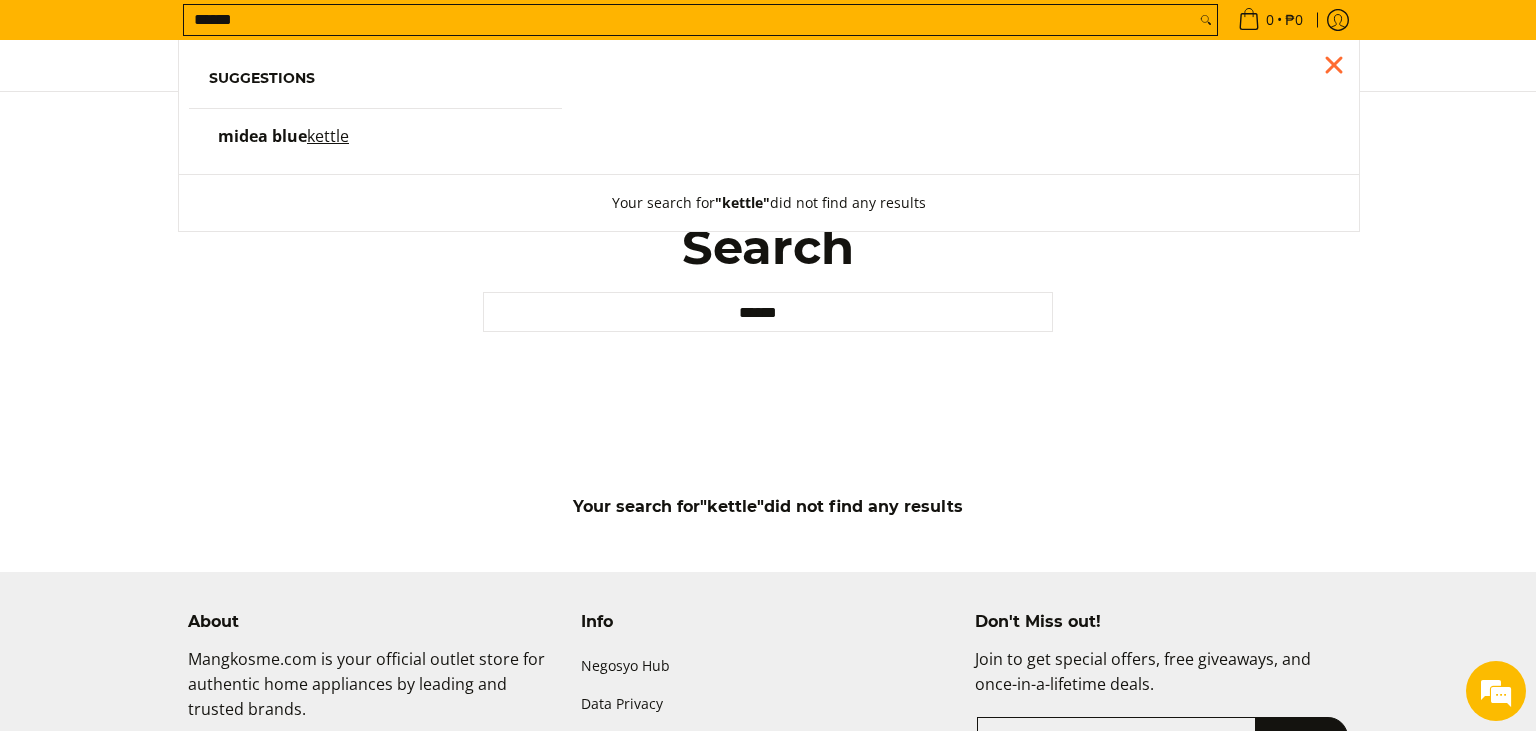 click on "******" at bounding box center [689, 20] 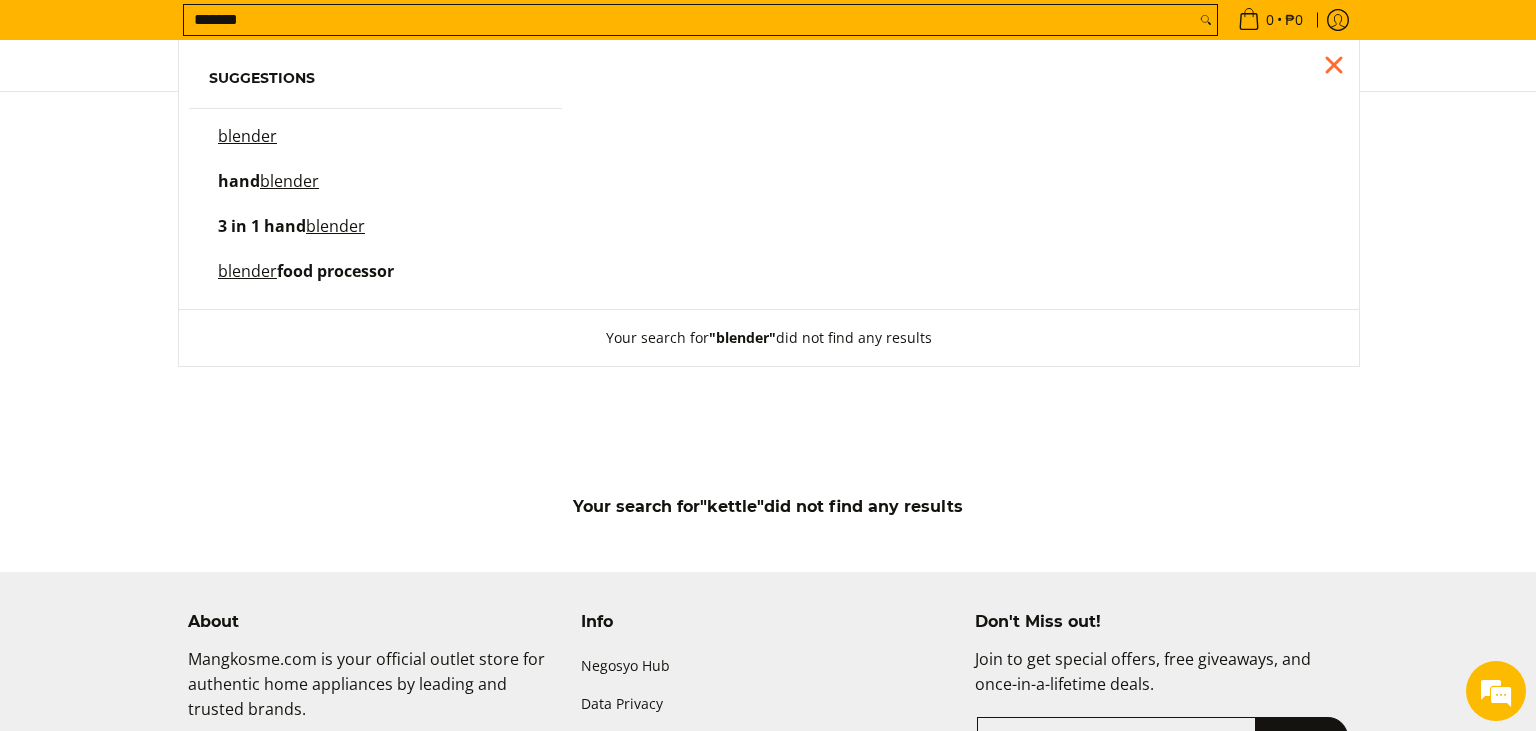 type on "*******" 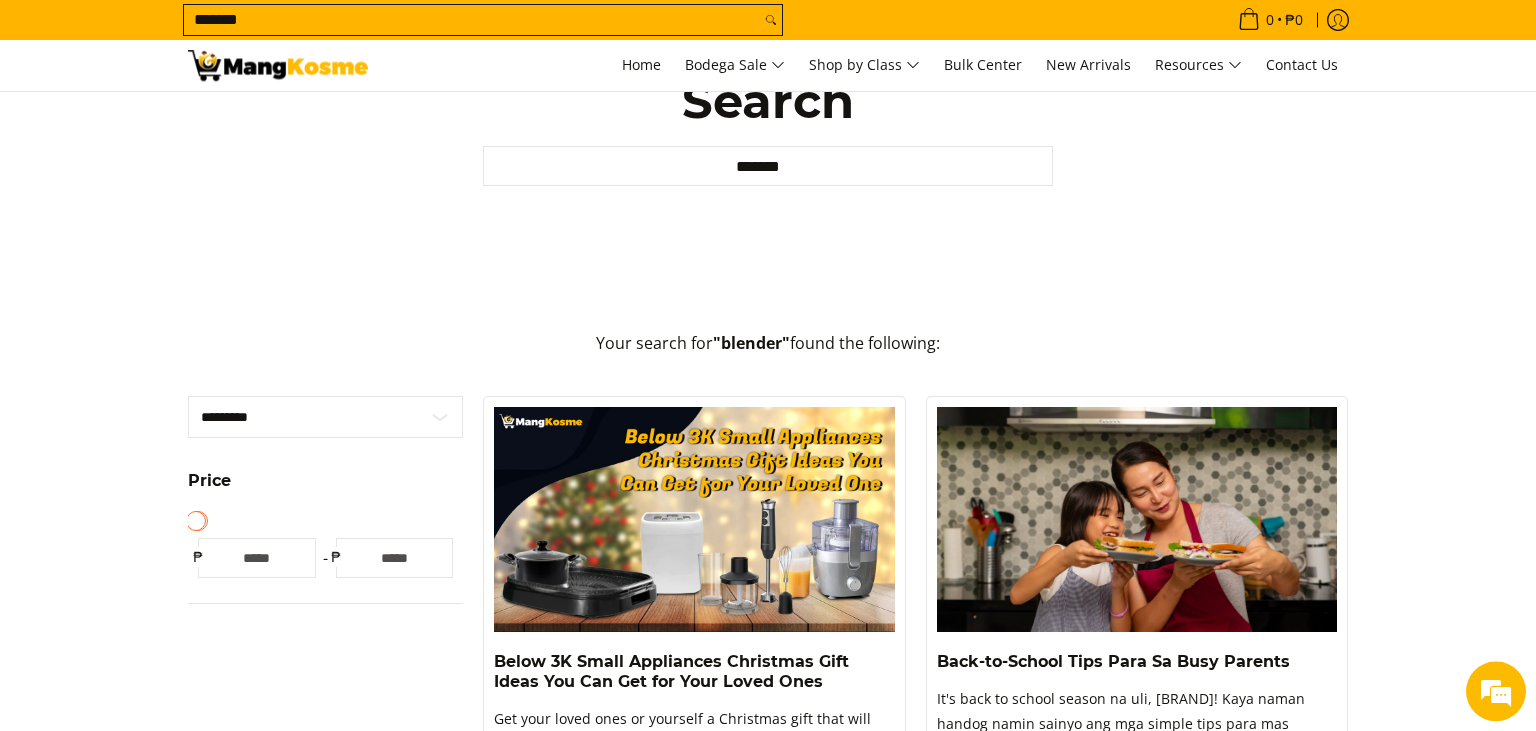 scroll, scrollTop: 0, scrollLeft: 0, axis: both 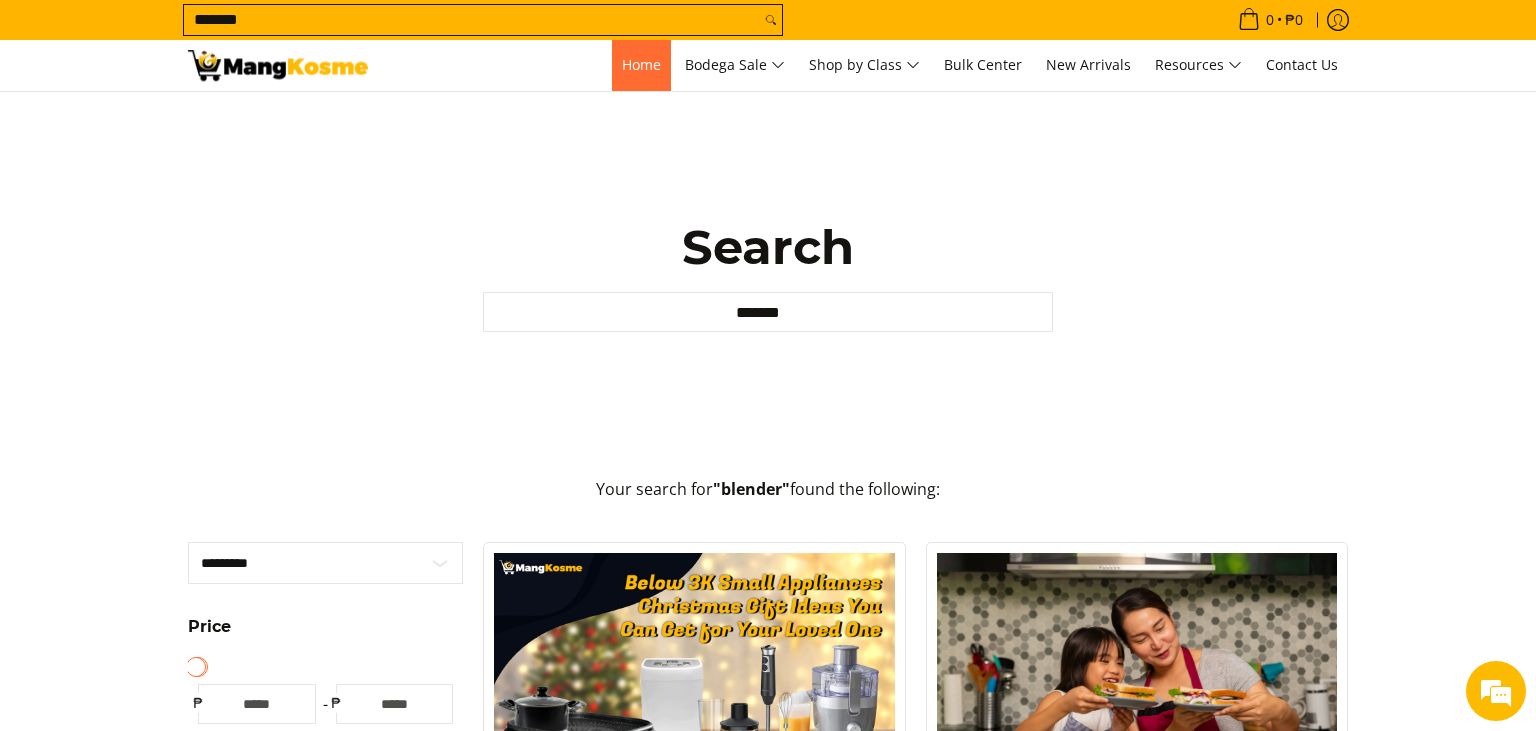 click on "Home" at bounding box center (641, 65) 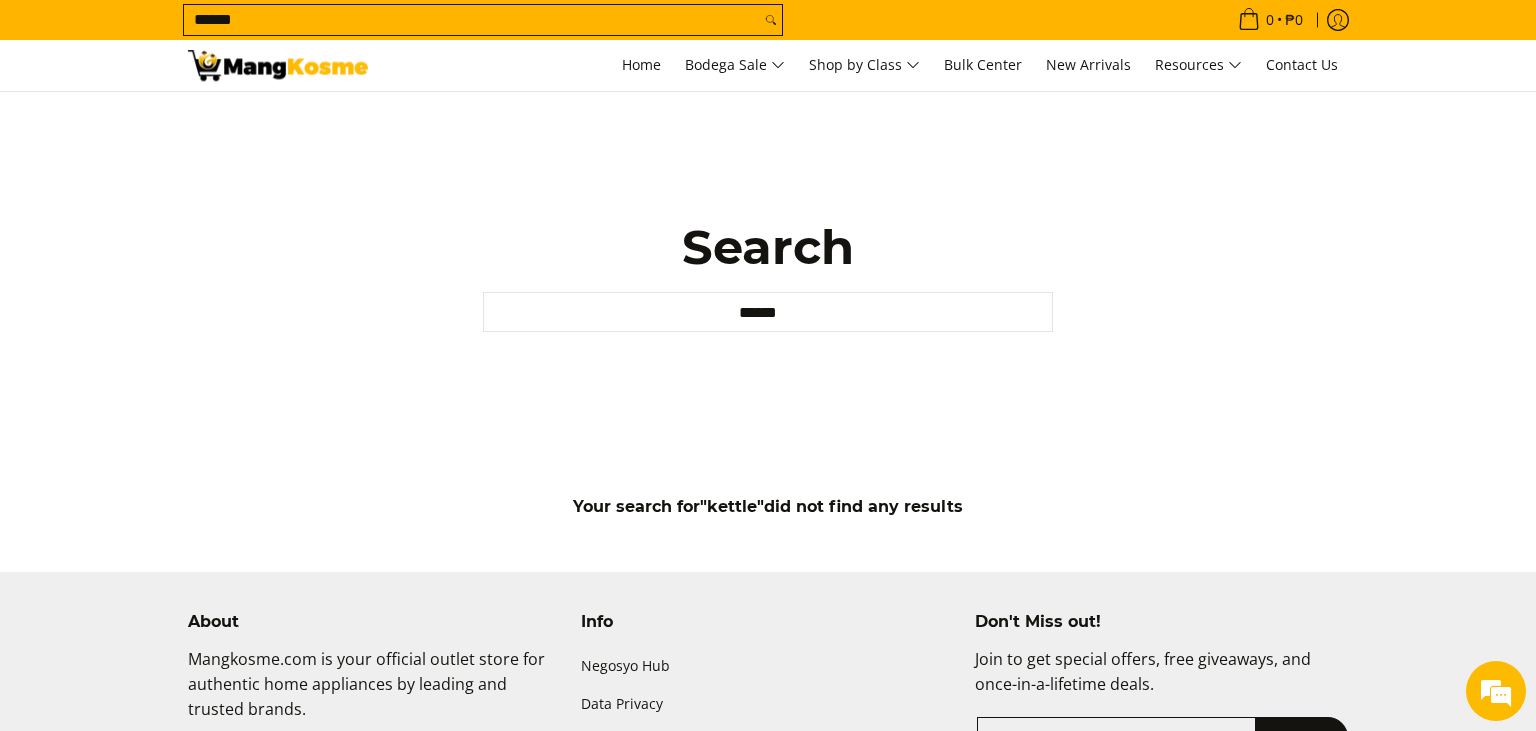 scroll, scrollTop: 88, scrollLeft: 0, axis: vertical 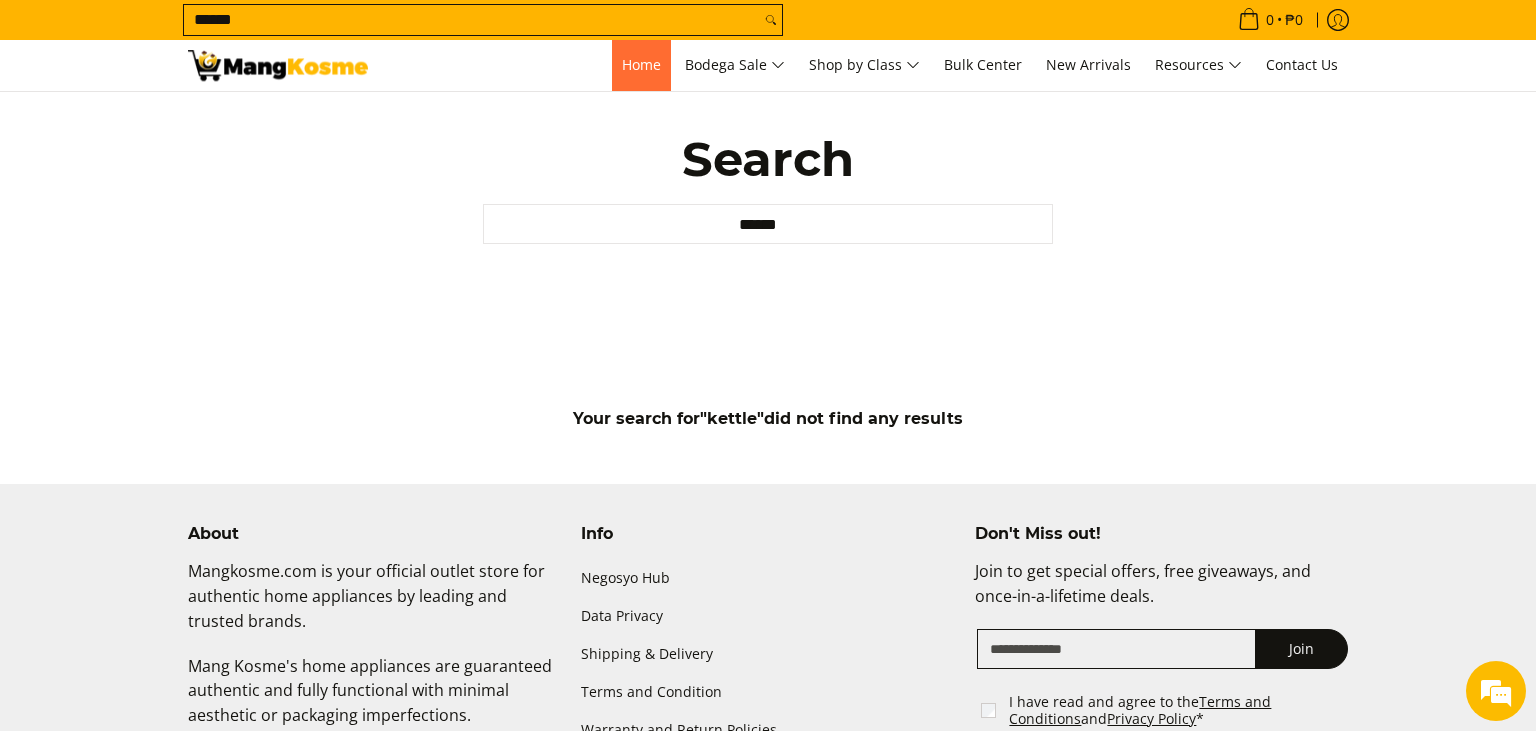 click on "Home" at bounding box center (641, 64) 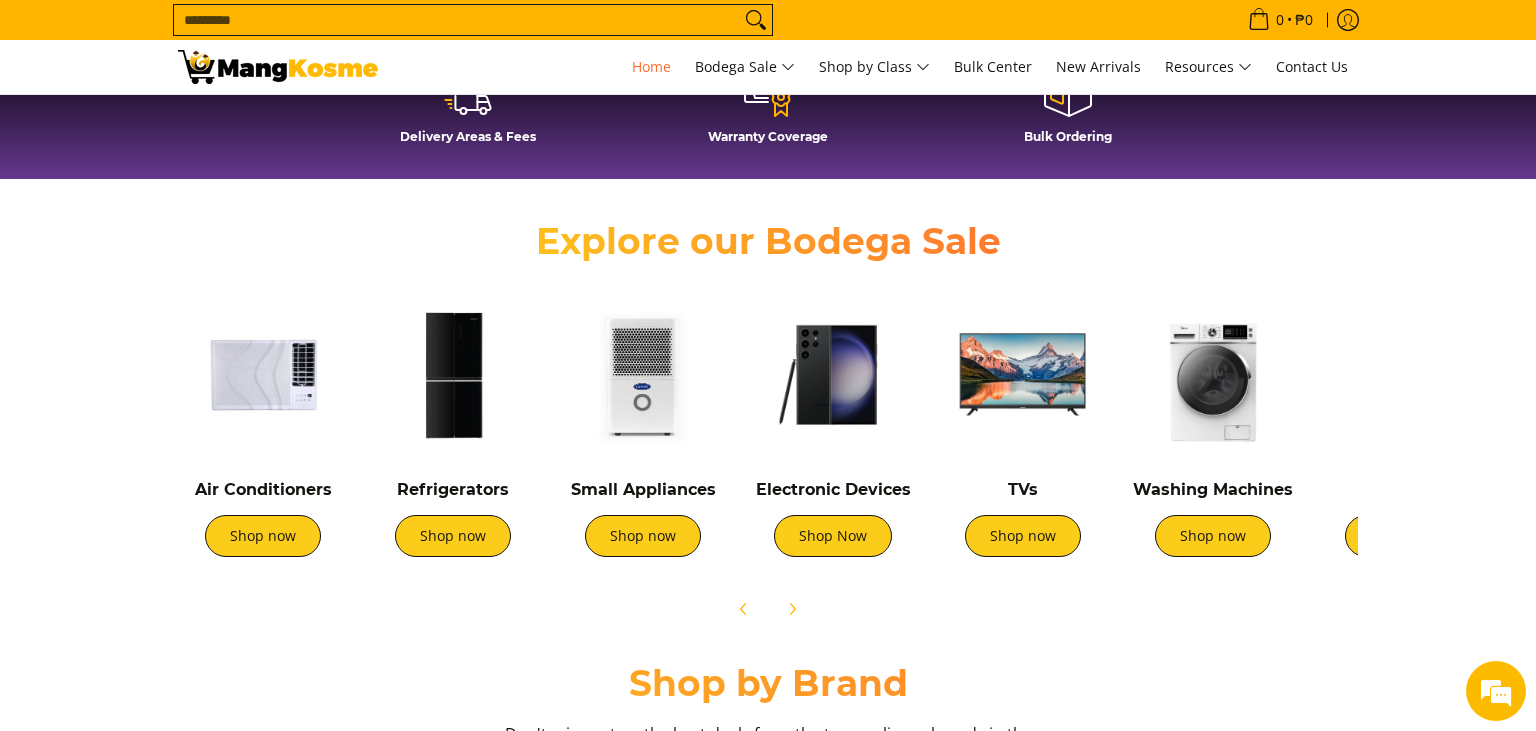 scroll, scrollTop: 591, scrollLeft: 0, axis: vertical 